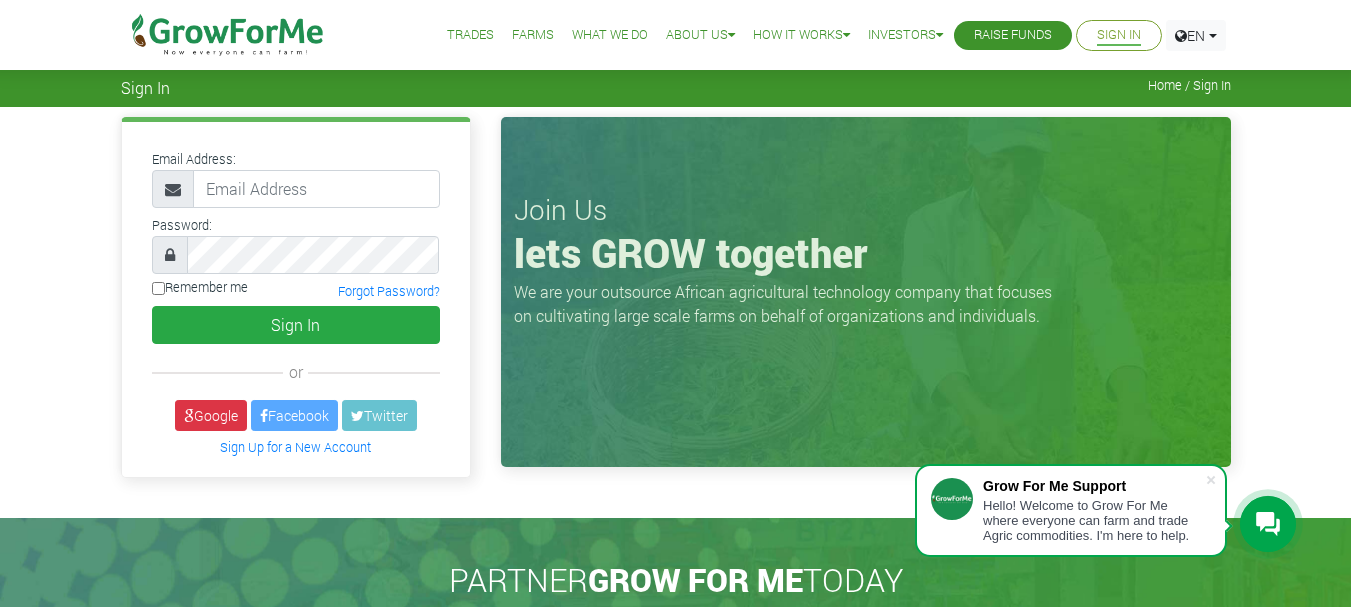 scroll, scrollTop: 0, scrollLeft: 0, axis: both 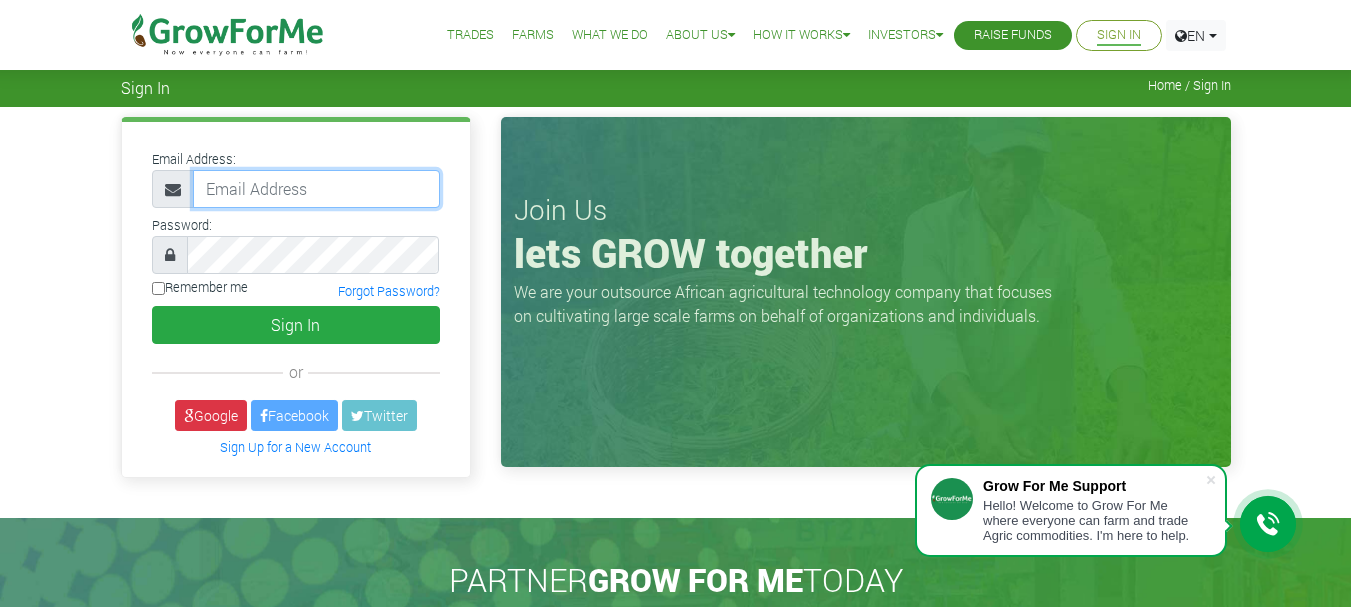 click at bounding box center (316, 189) 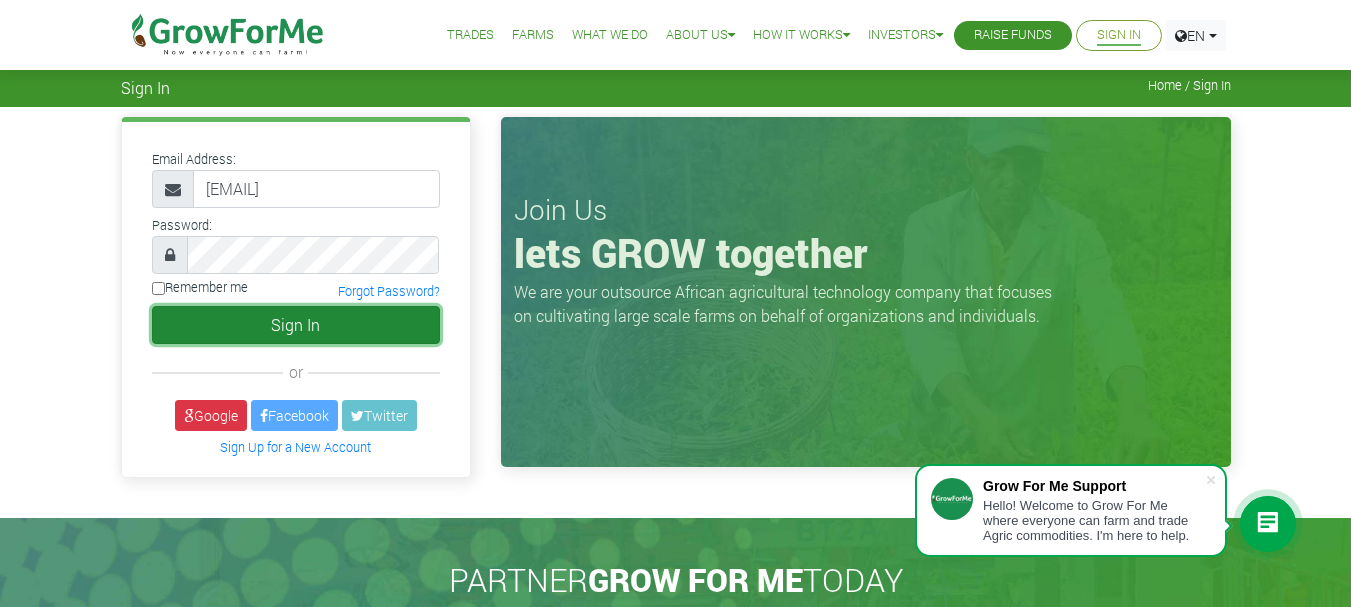 click on "Sign In" at bounding box center [296, 325] 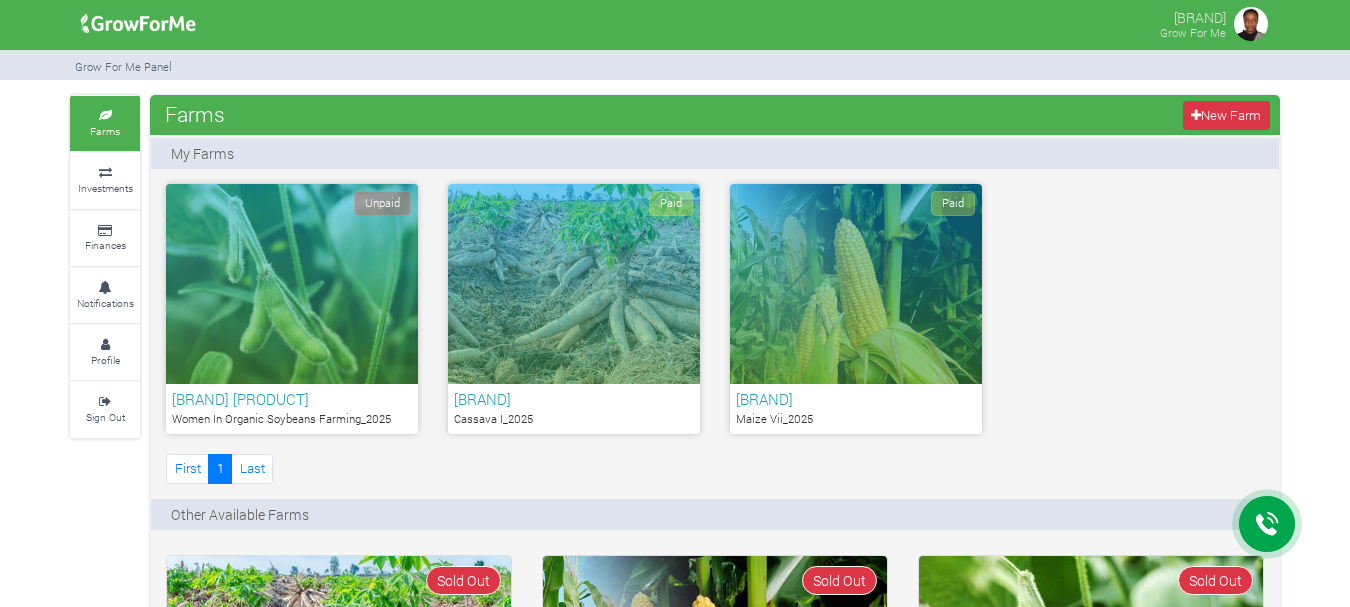 scroll, scrollTop: 0, scrollLeft: 0, axis: both 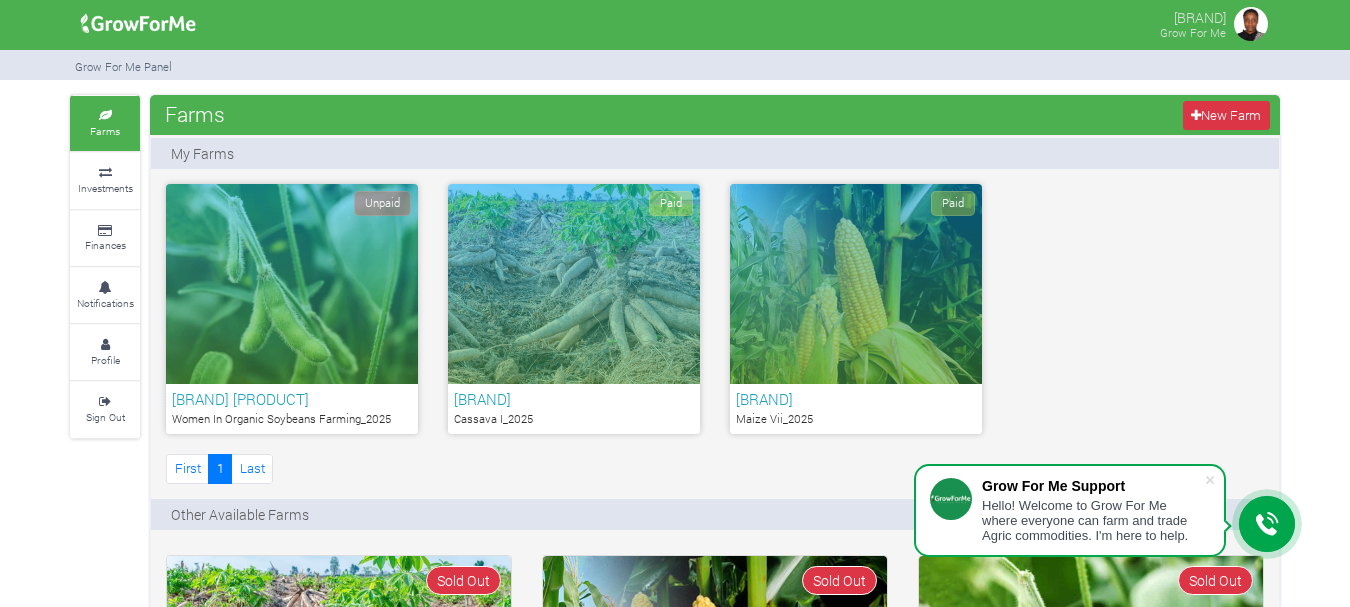 click on "[BRAND]" at bounding box center (856, 399) 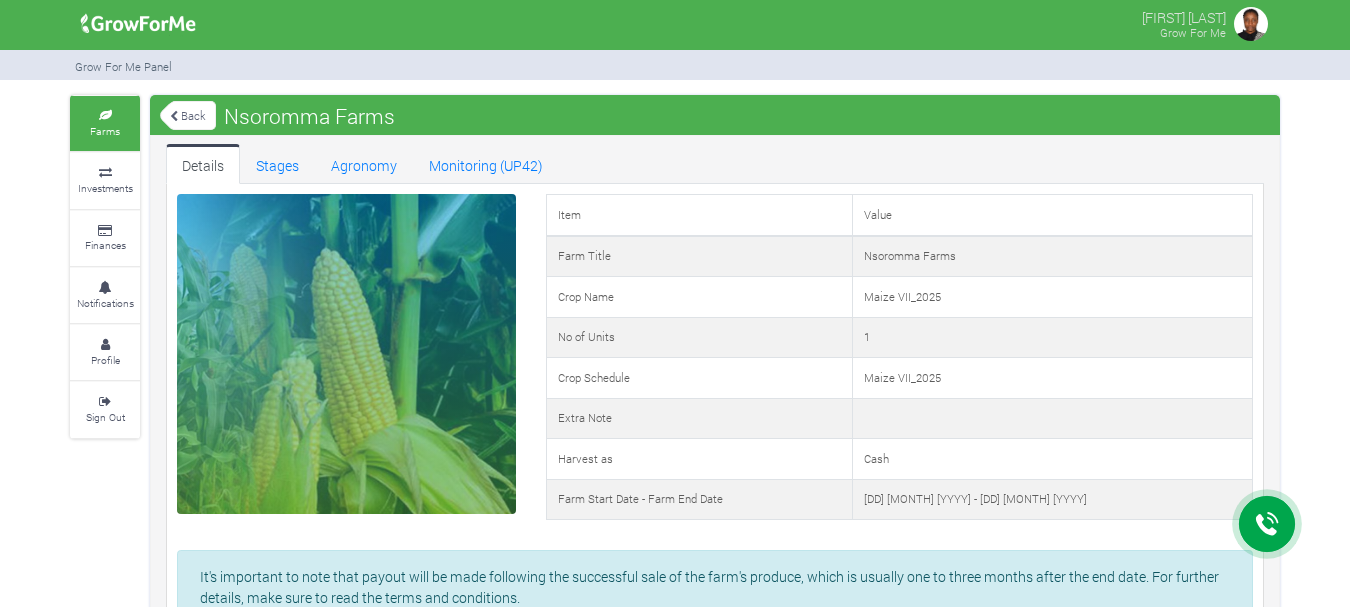scroll, scrollTop: 0, scrollLeft: 0, axis: both 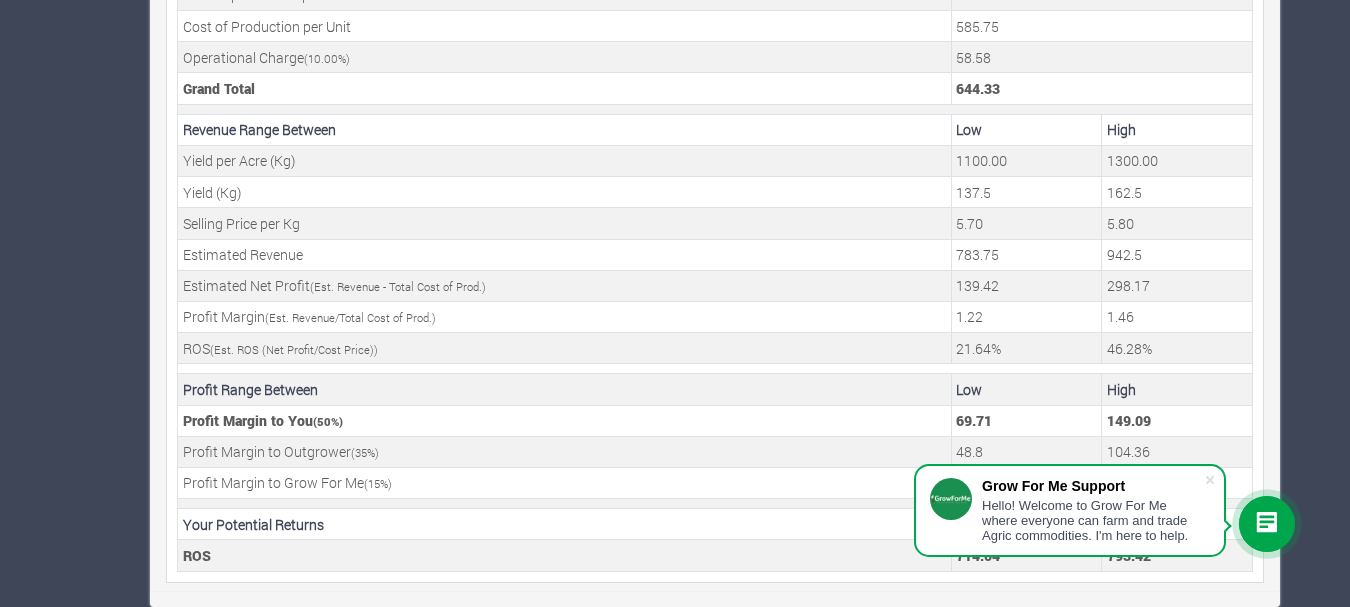 click 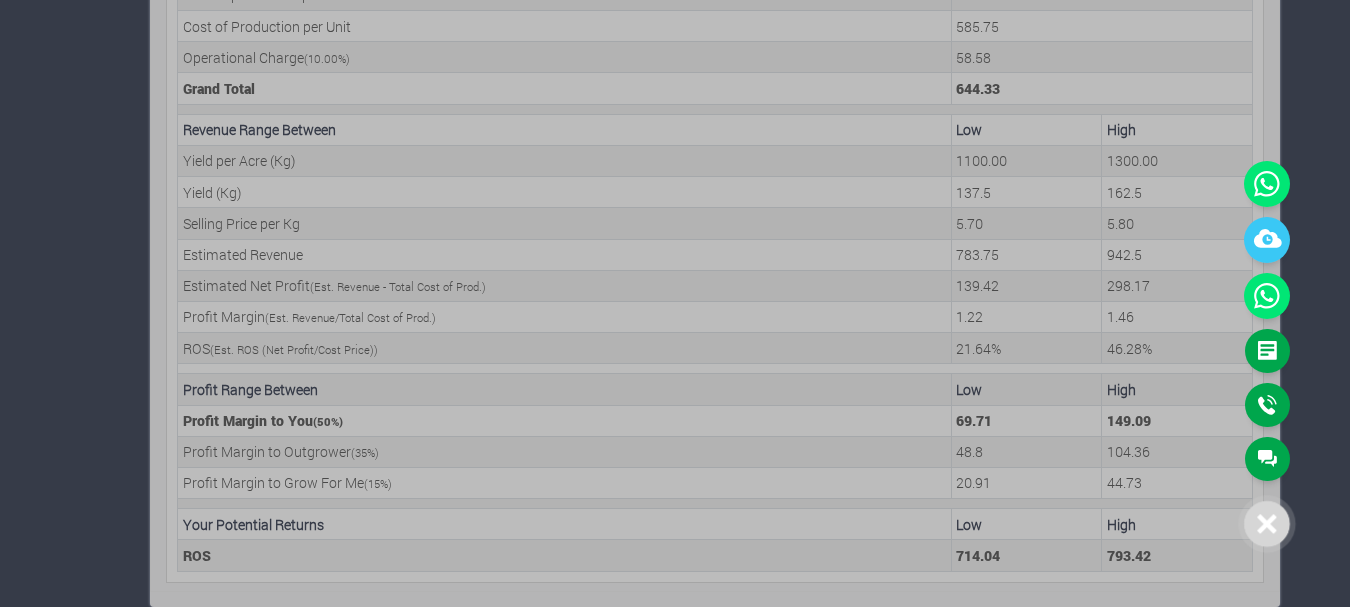 click 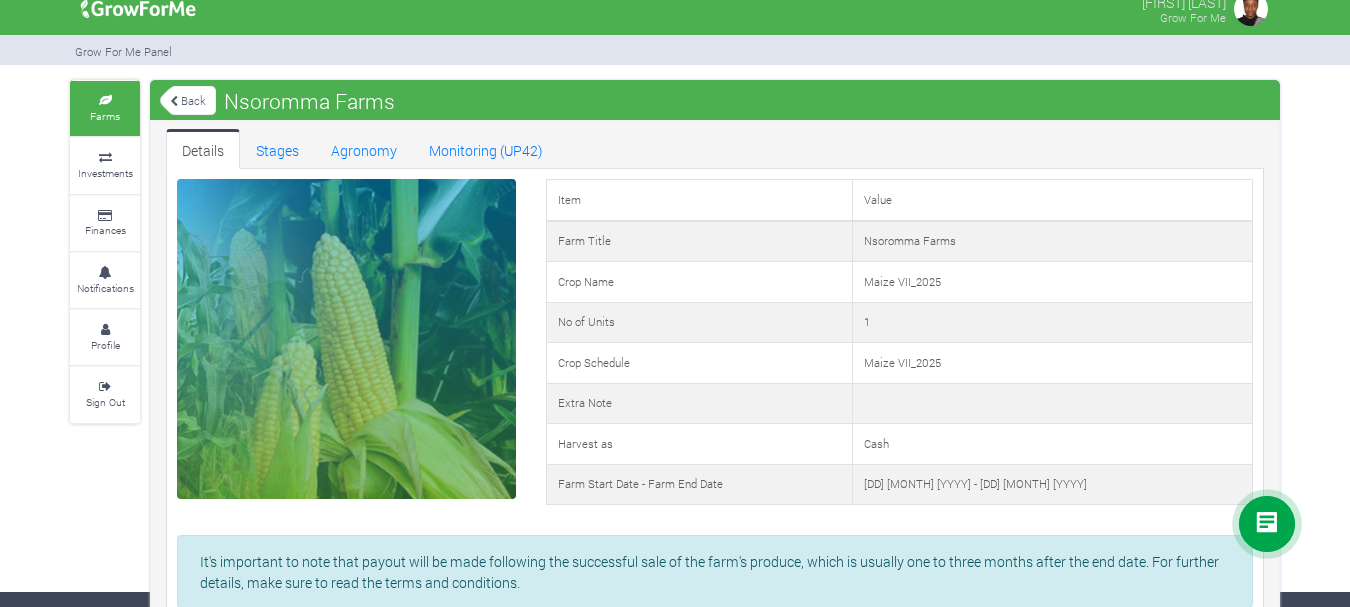 scroll, scrollTop: 0, scrollLeft: 0, axis: both 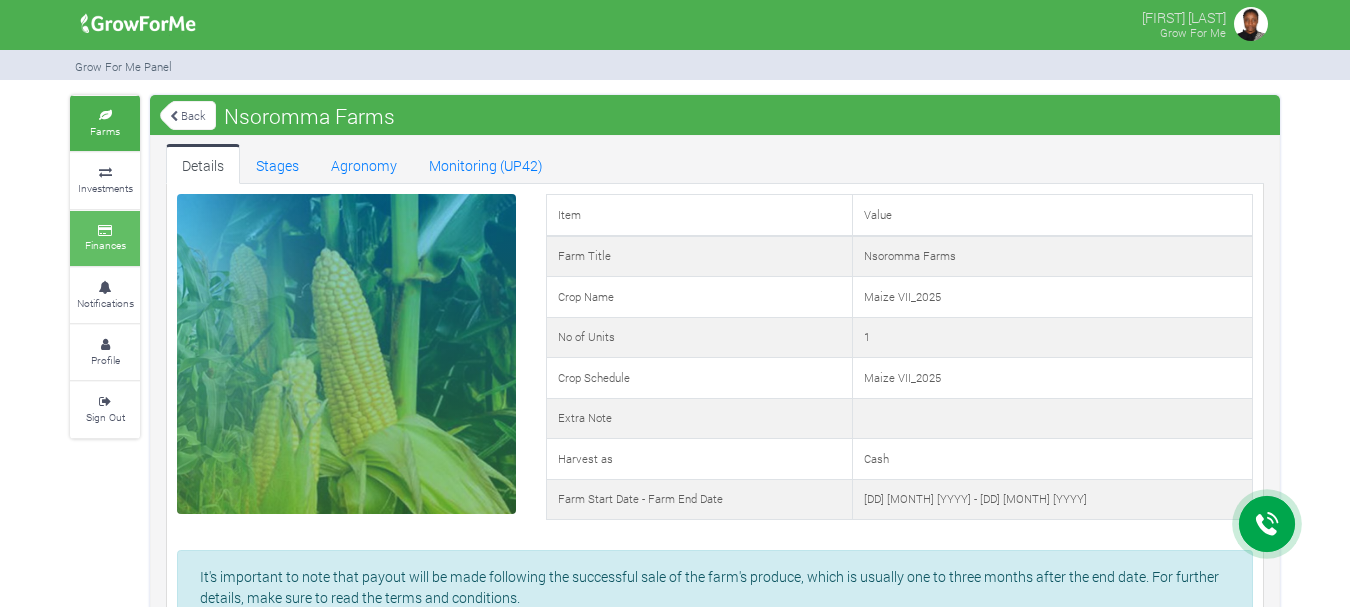 click on "Finances" at bounding box center (105, 238) 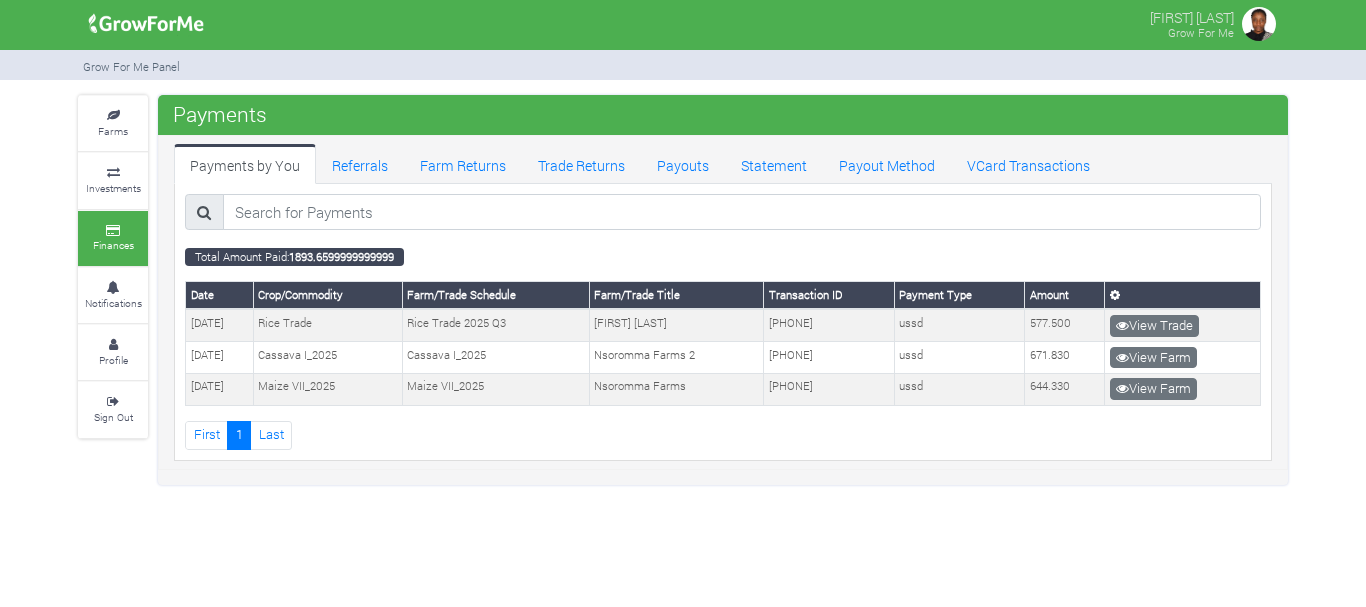 scroll, scrollTop: 0, scrollLeft: 0, axis: both 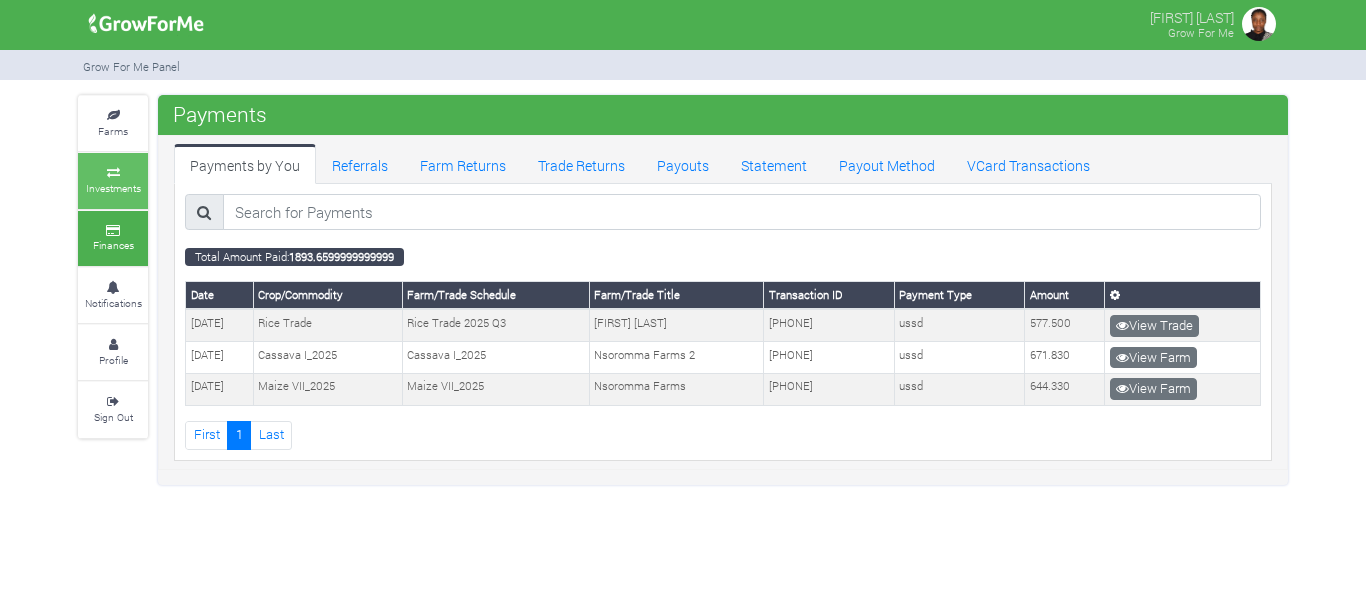 click on "Investments" at bounding box center [113, 188] 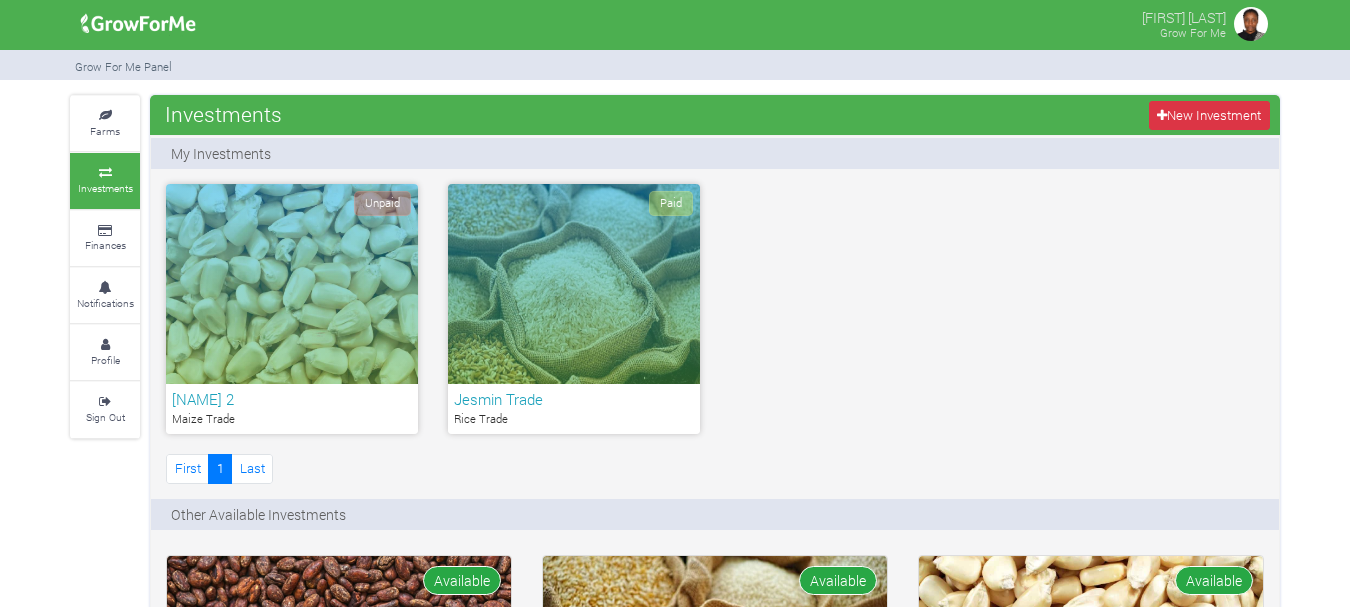 scroll, scrollTop: 0, scrollLeft: 0, axis: both 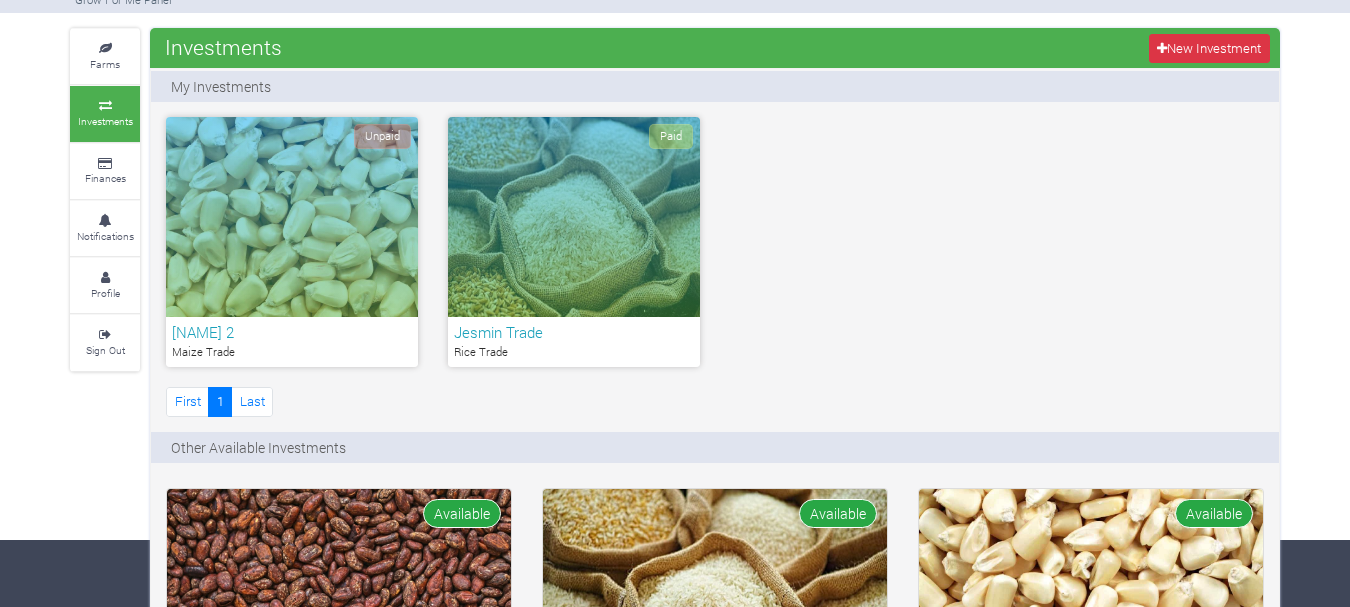 click on "Jesmin Trade" at bounding box center [574, 332] 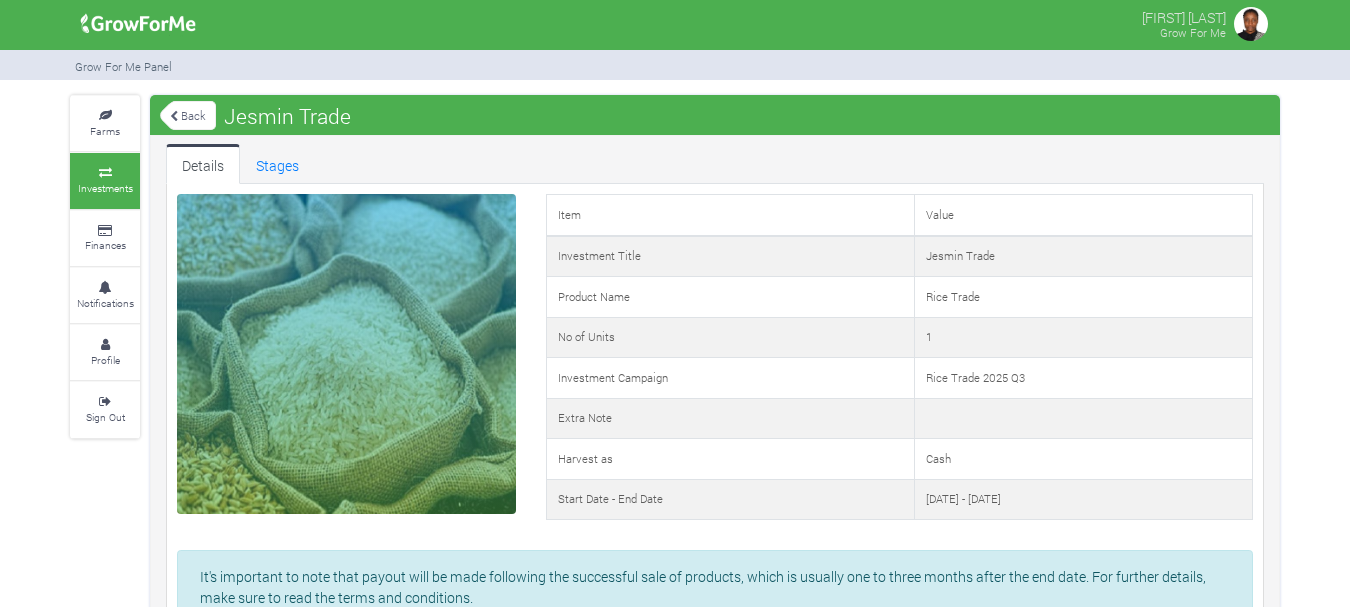 scroll, scrollTop: 0, scrollLeft: 0, axis: both 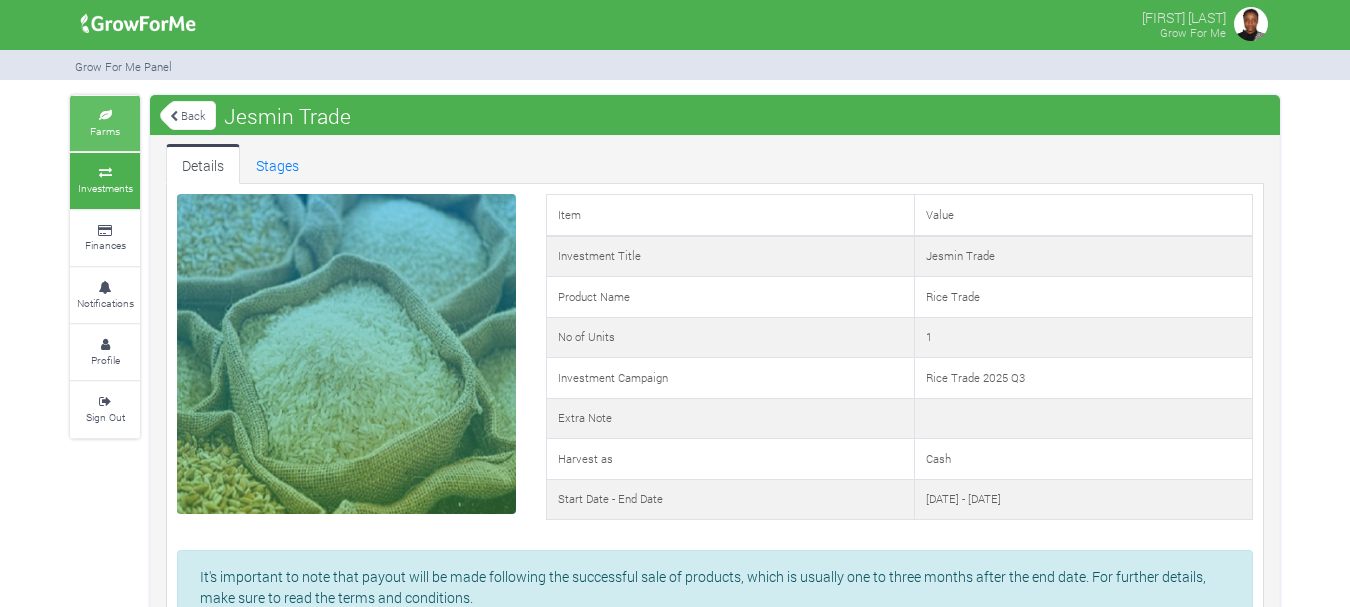 click at bounding box center (105, 116) 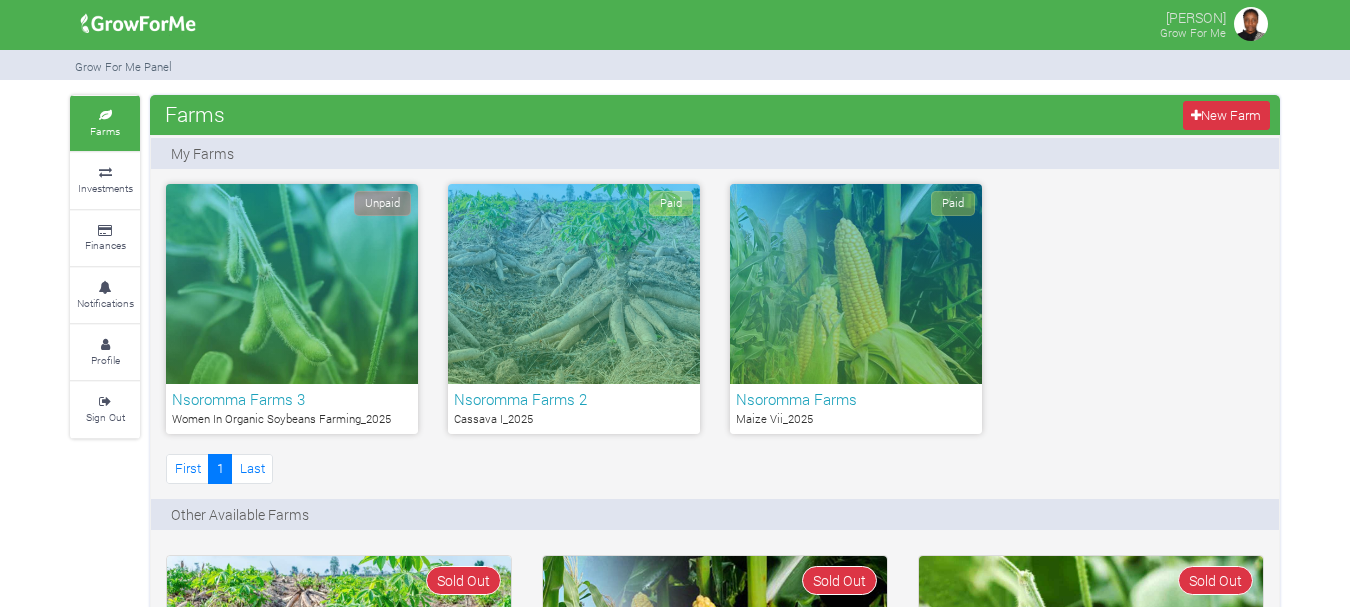 scroll, scrollTop: 0, scrollLeft: 0, axis: both 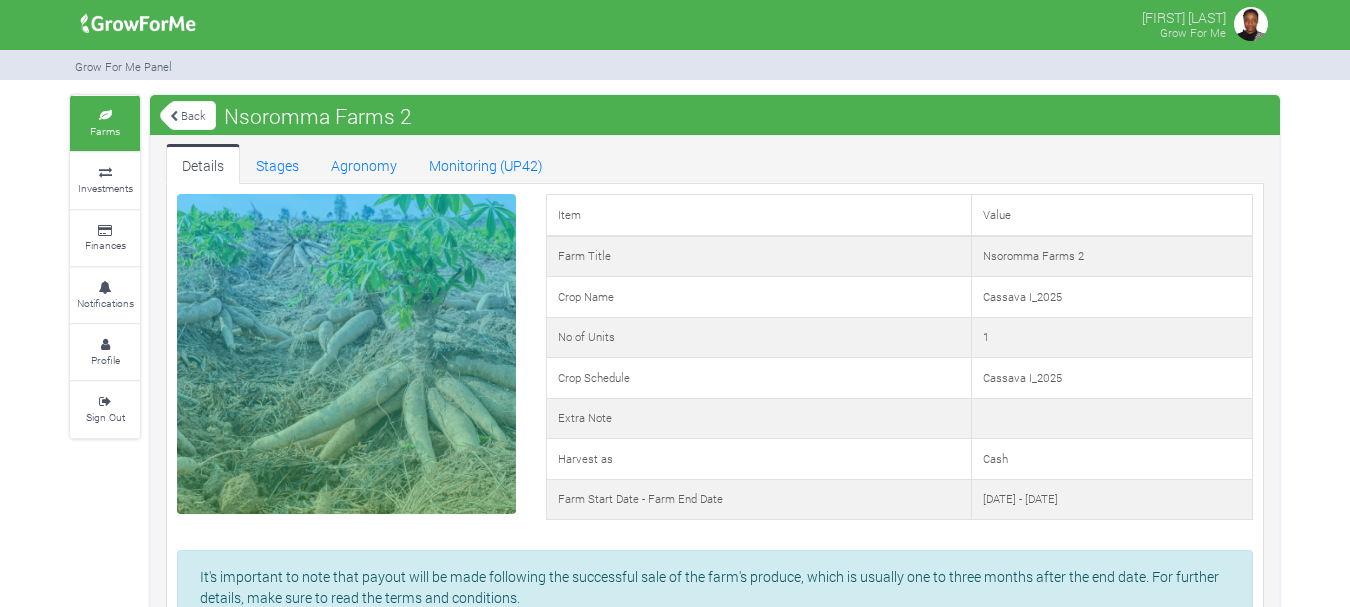 click at bounding box center [174, 116] 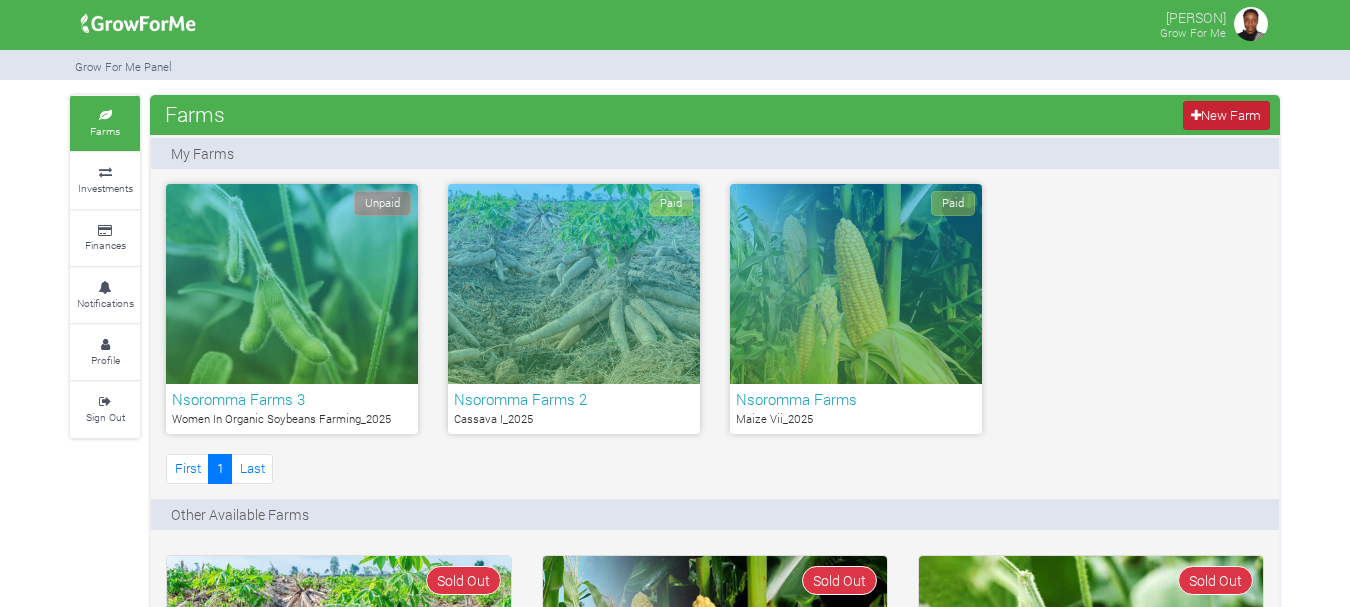scroll, scrollTop: 0, scrollLeft: 0, axis: both 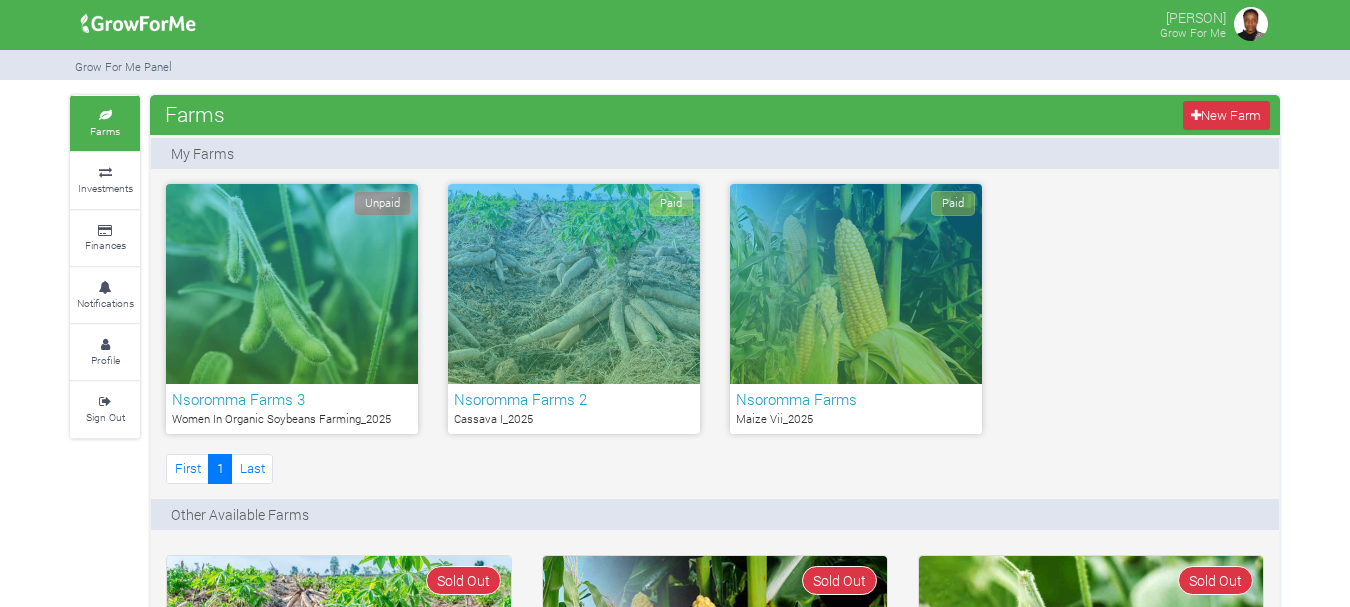 click at bounding box center (1251, 24) 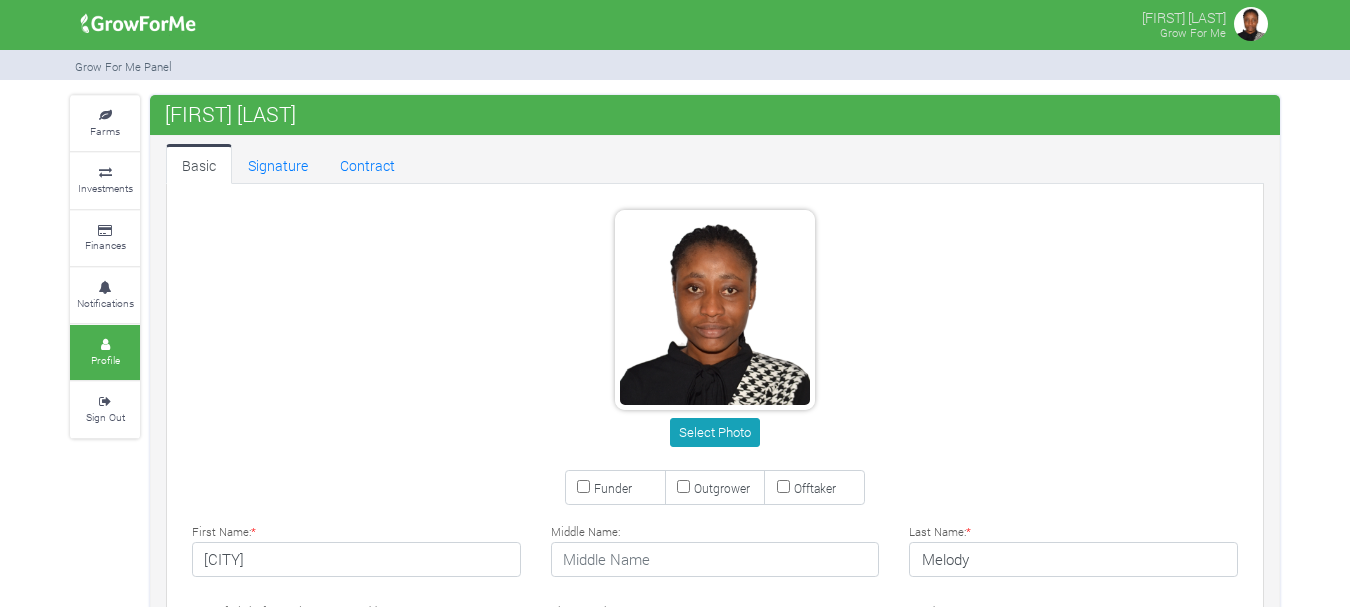 scroll, scrollTop: 0, scrollLeft: 0, axis: both 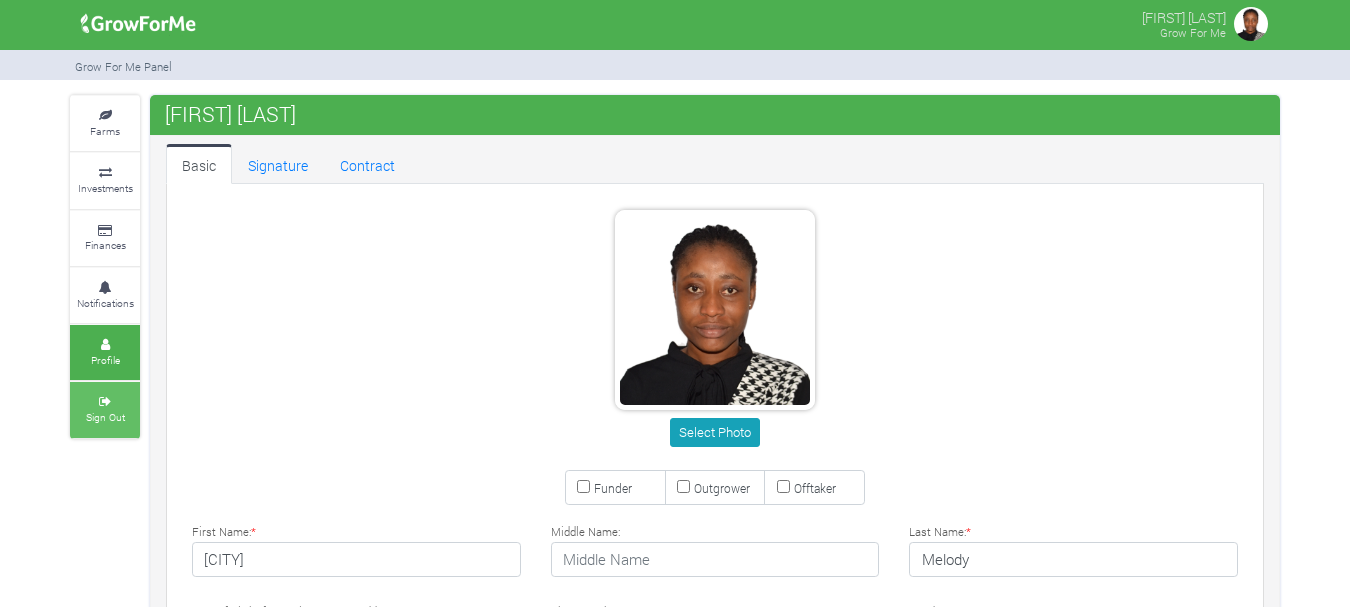 click on "Sign Out" at bounding box center (105, 409) 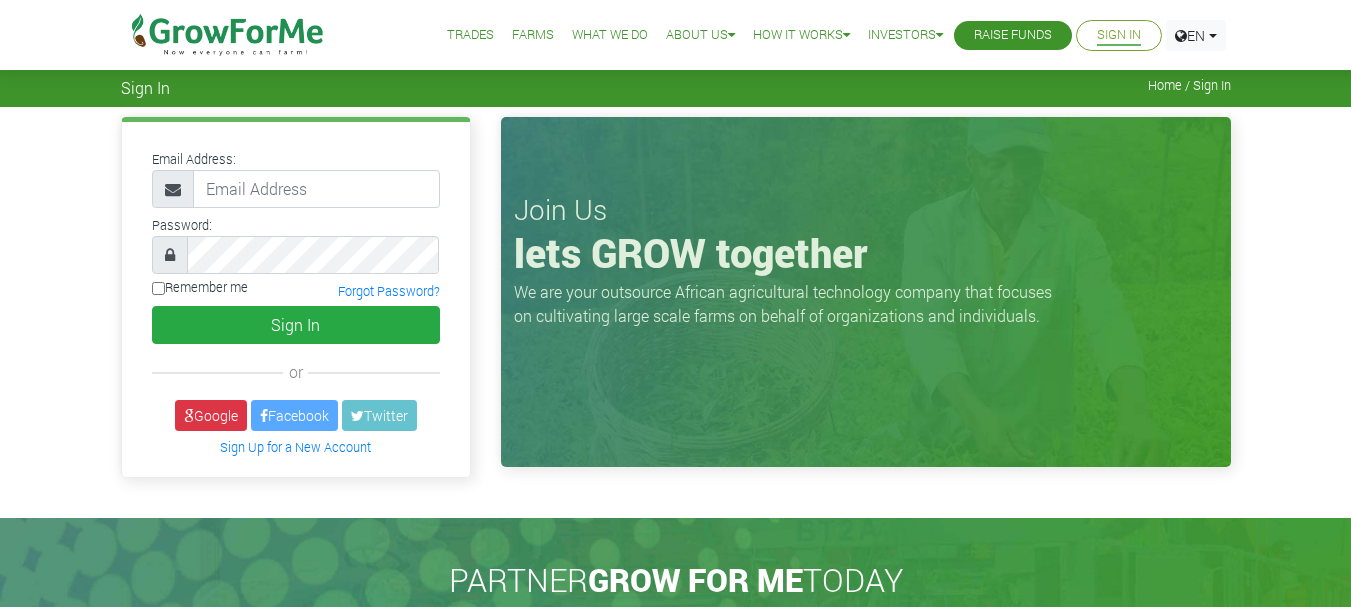 scroll, scrollTop: 0, scrollLeft: 0, axis: both 